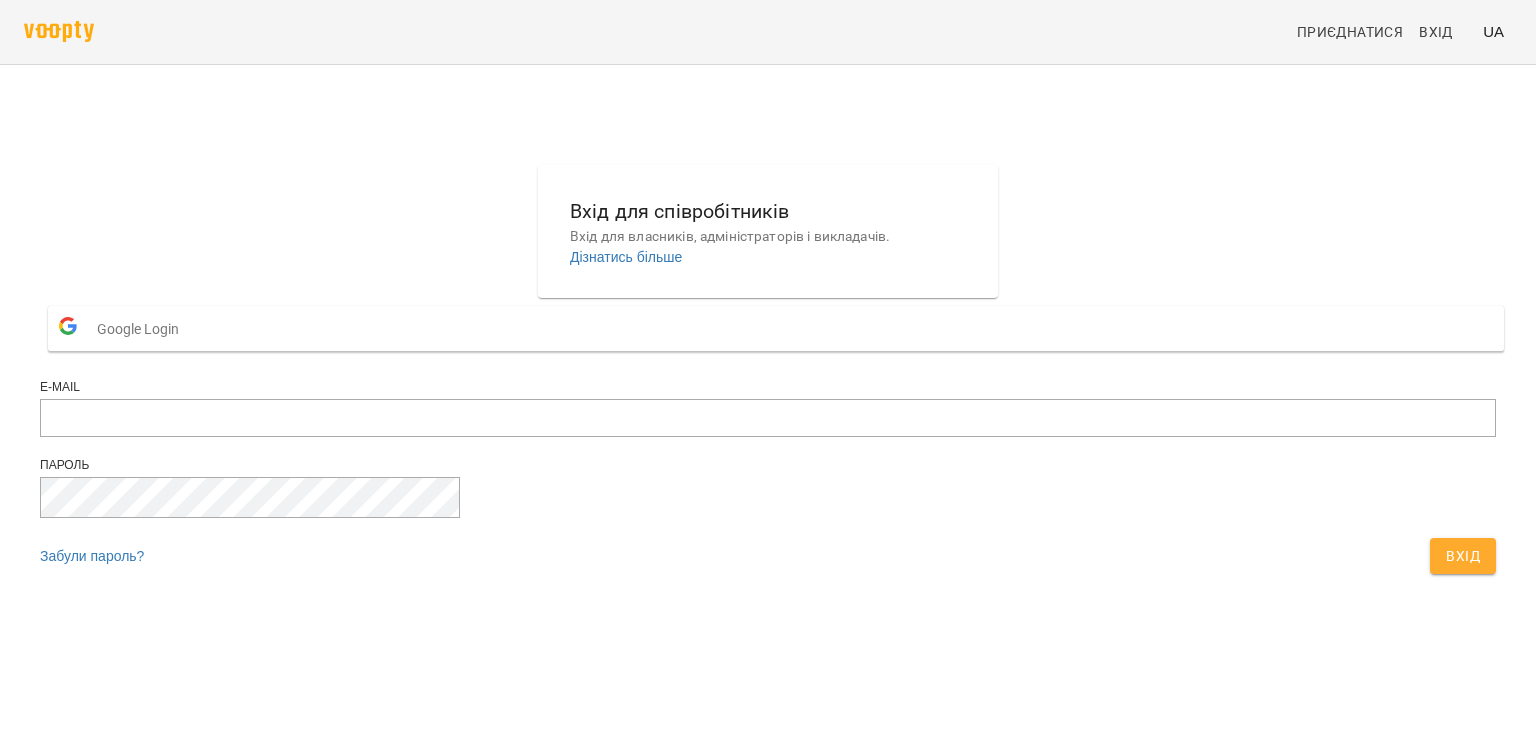 scroll, scrollTop: 0, scrollLeft: 0, axis: both 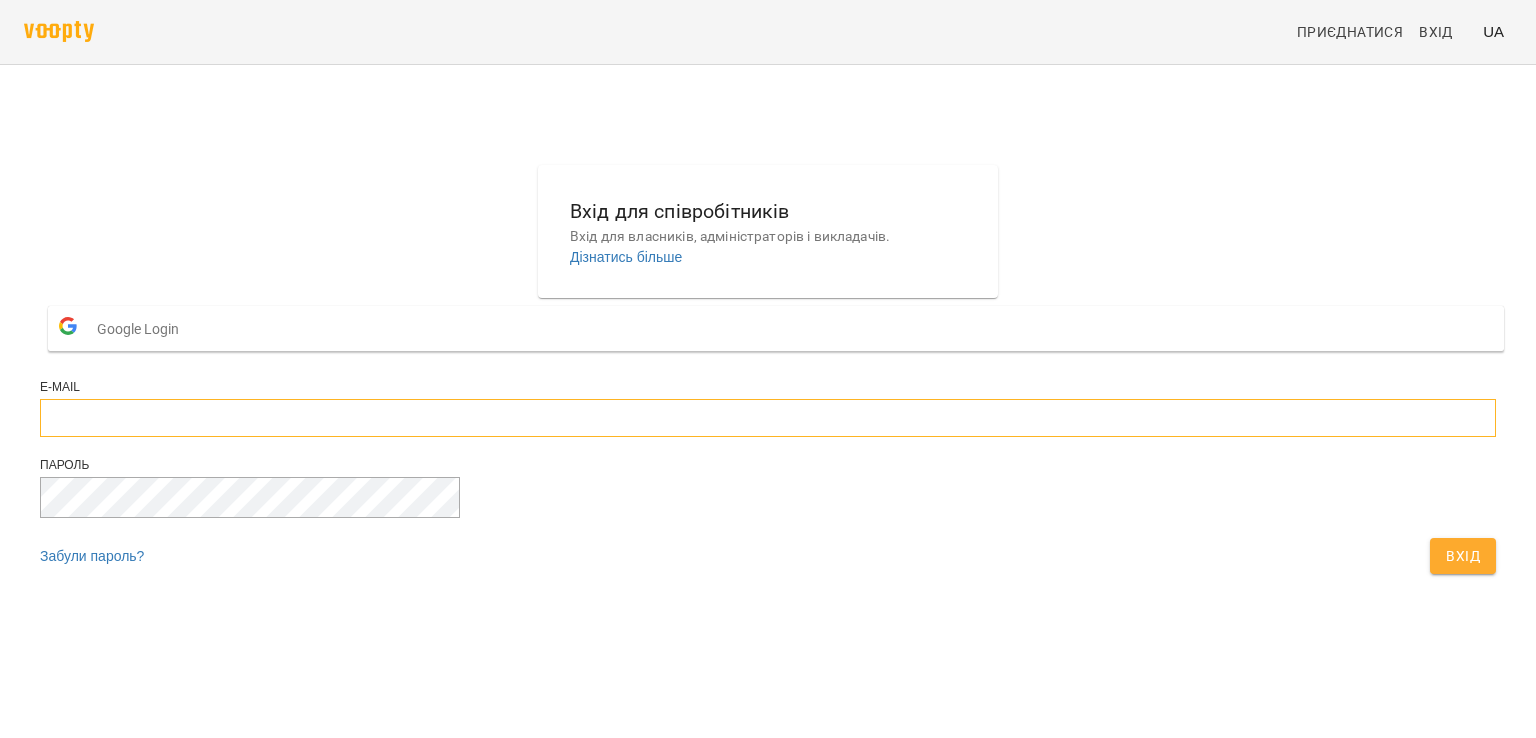 type on "**********" 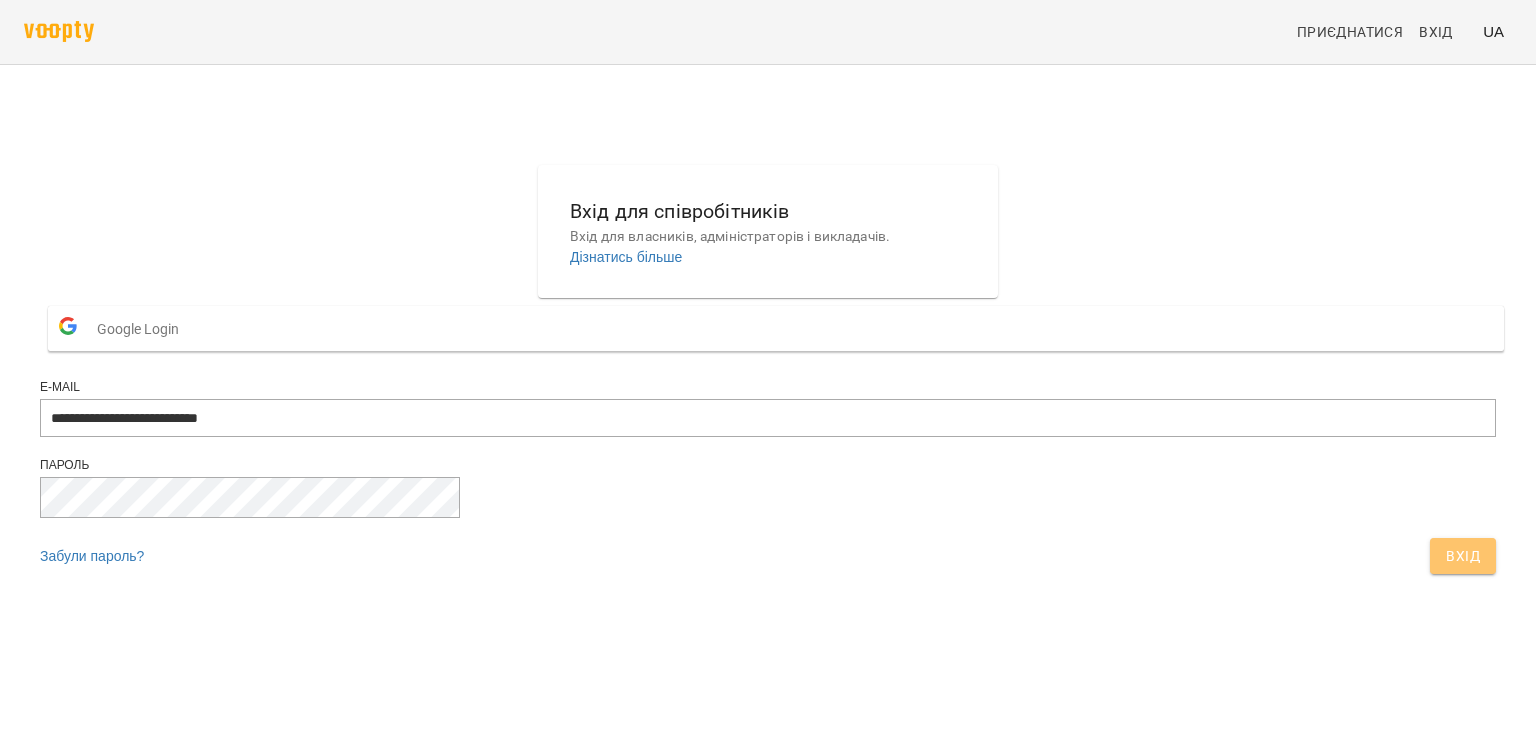 click on "Вхід" at bounding box center [1463, 556] 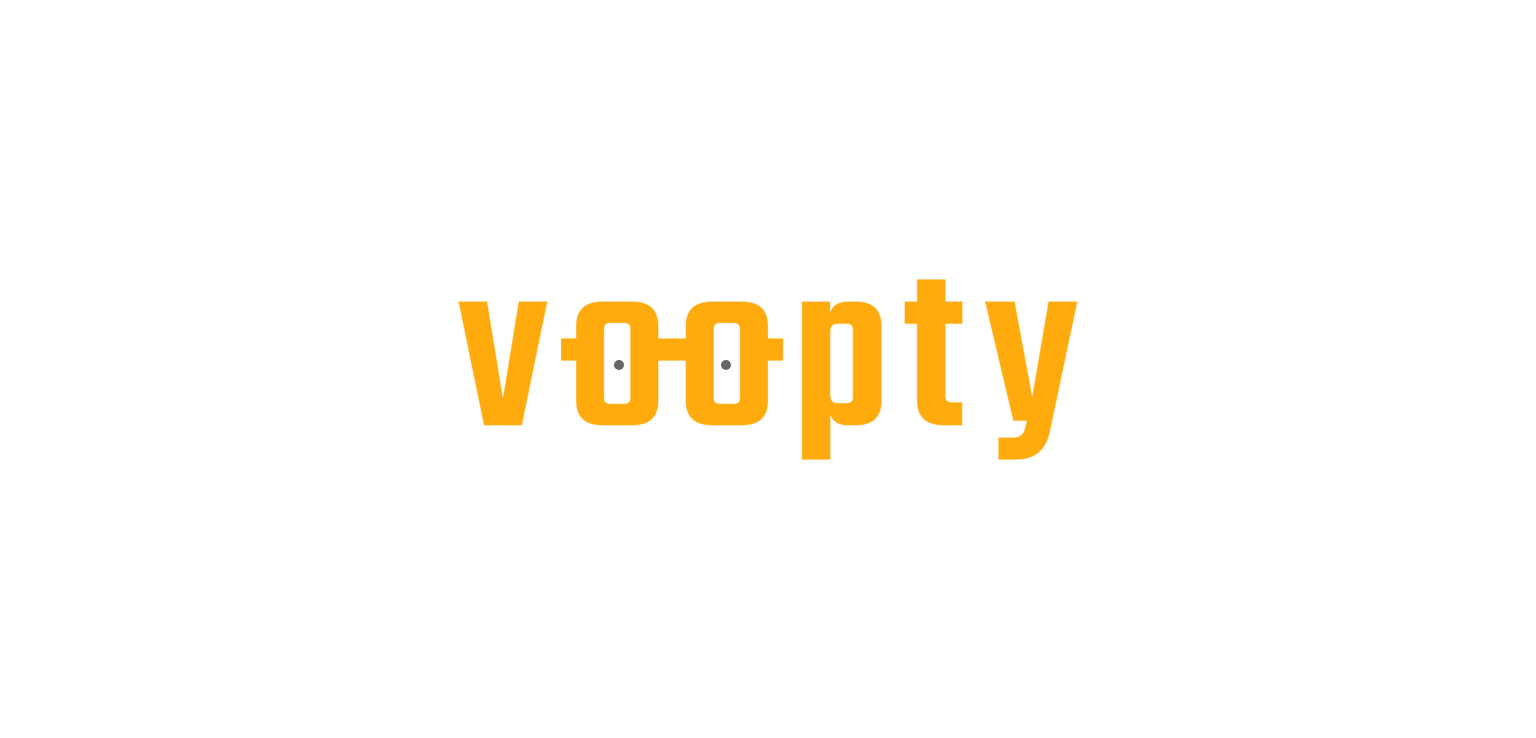 scroll, scrollTop: 0, scrollLeft: 0, axis: both 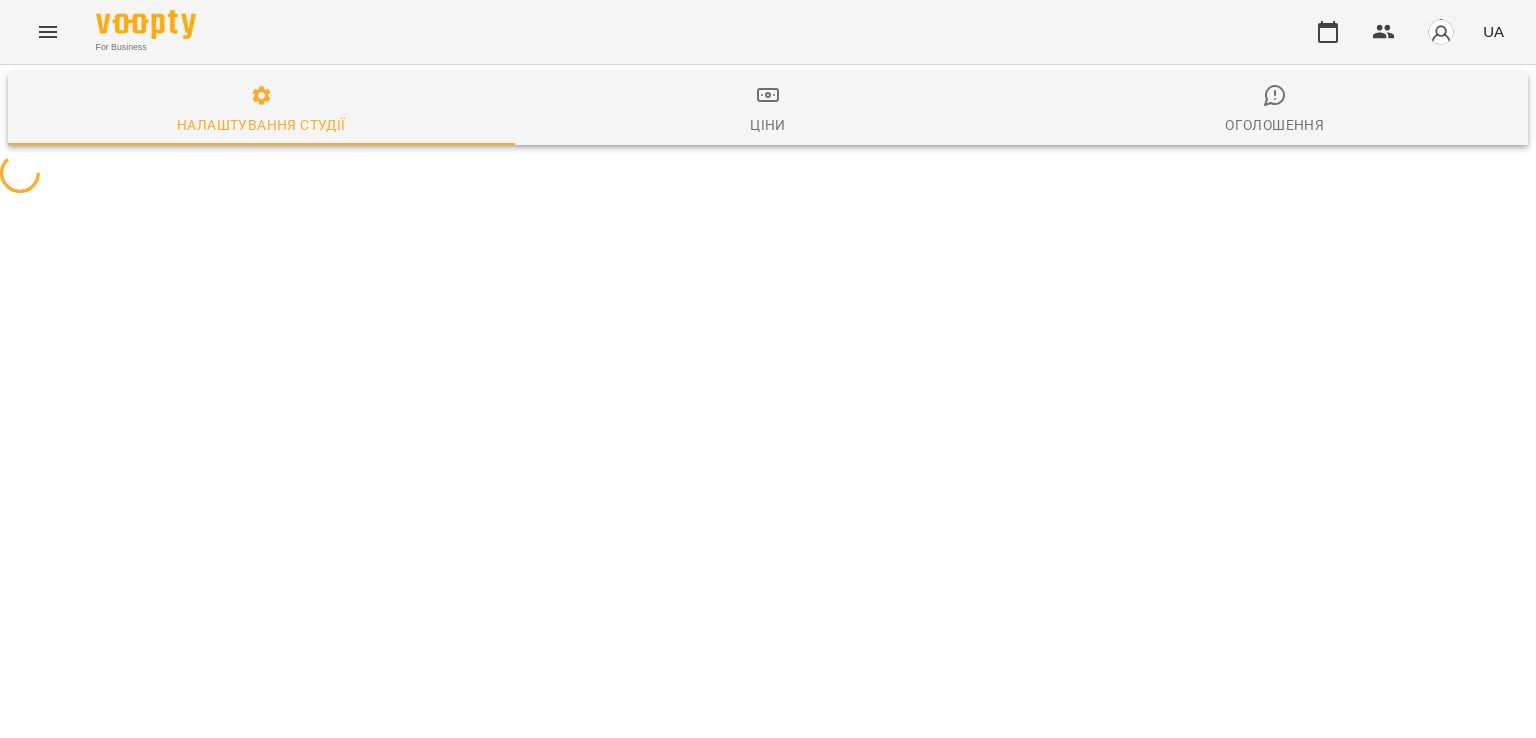 select on "**" 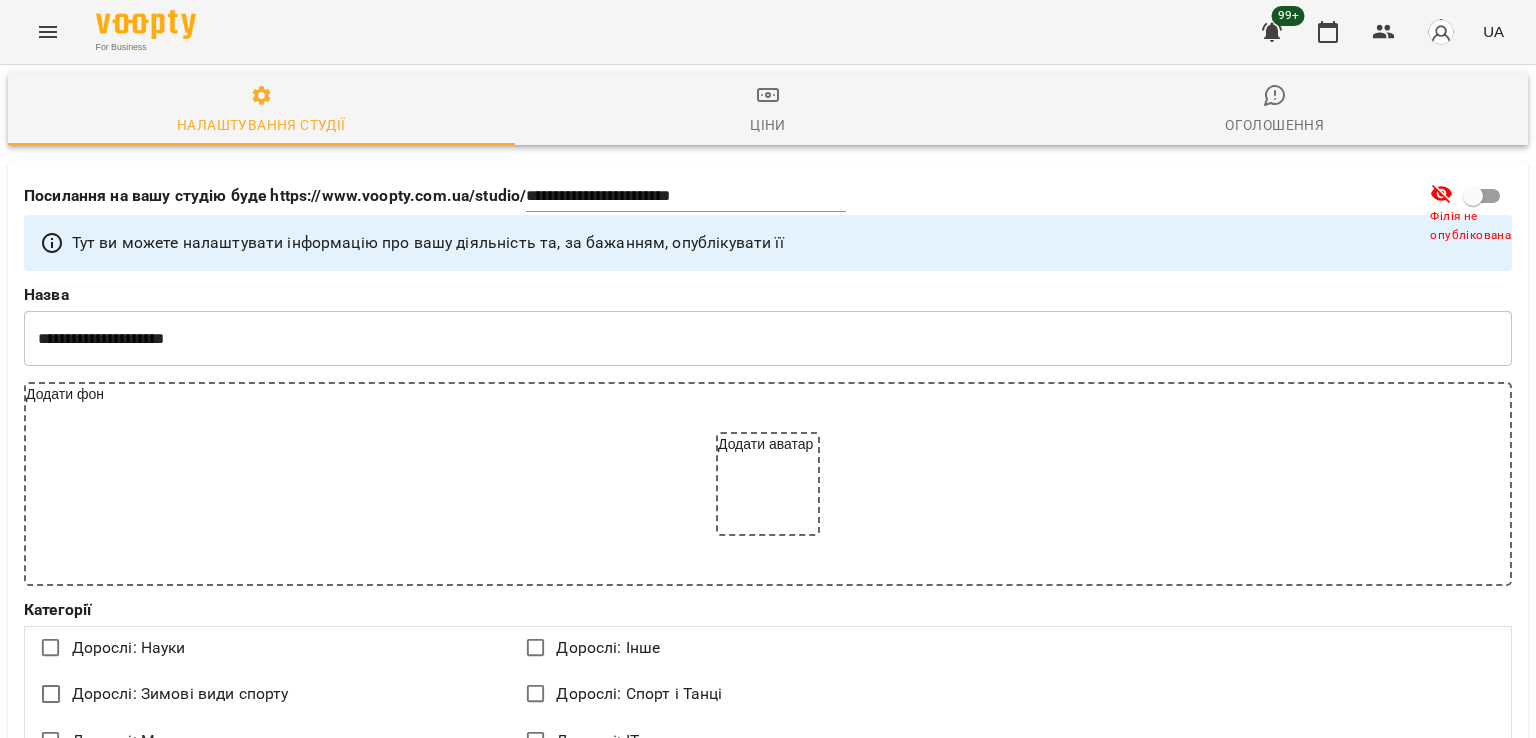 click 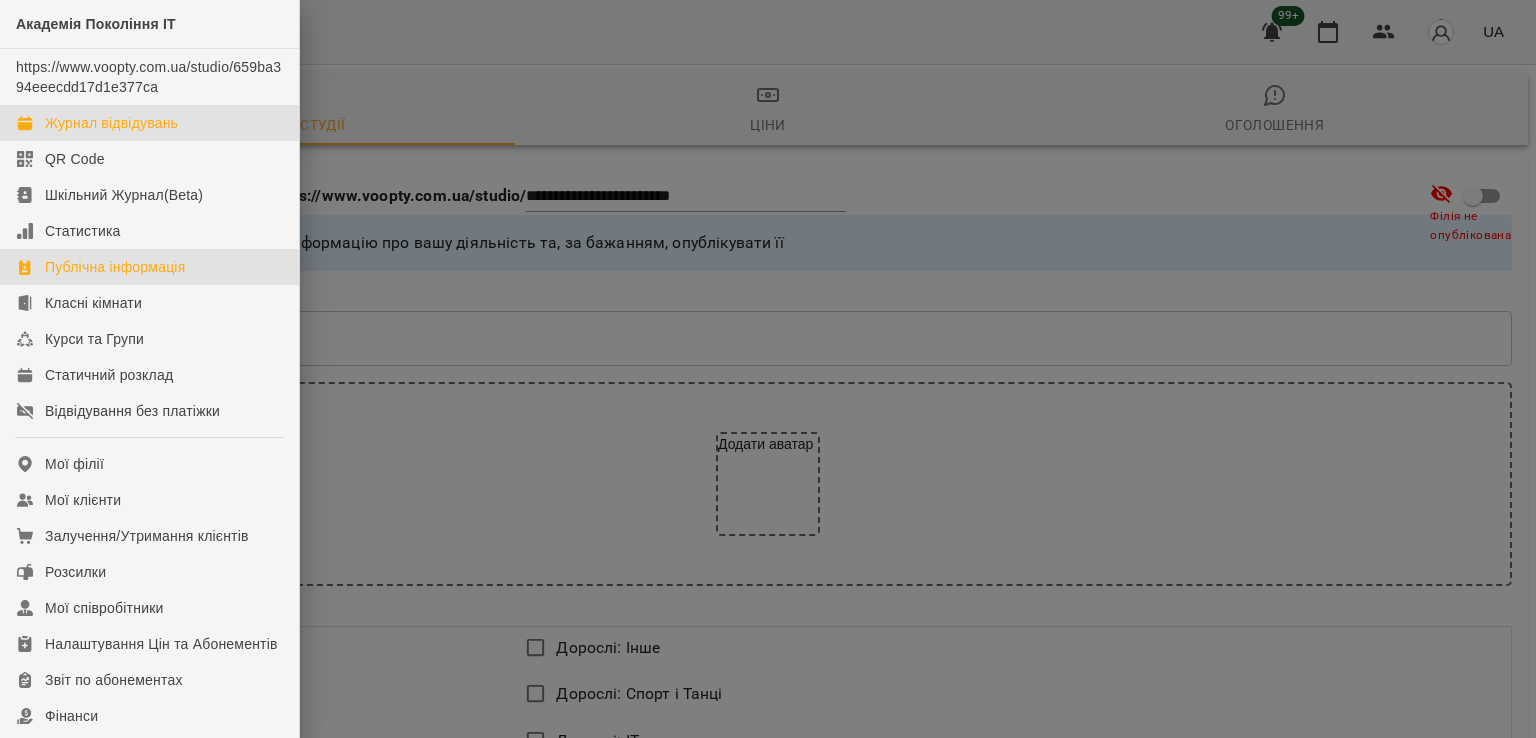 click on "Журнал відвідувань" at bounding box center (149, 123) 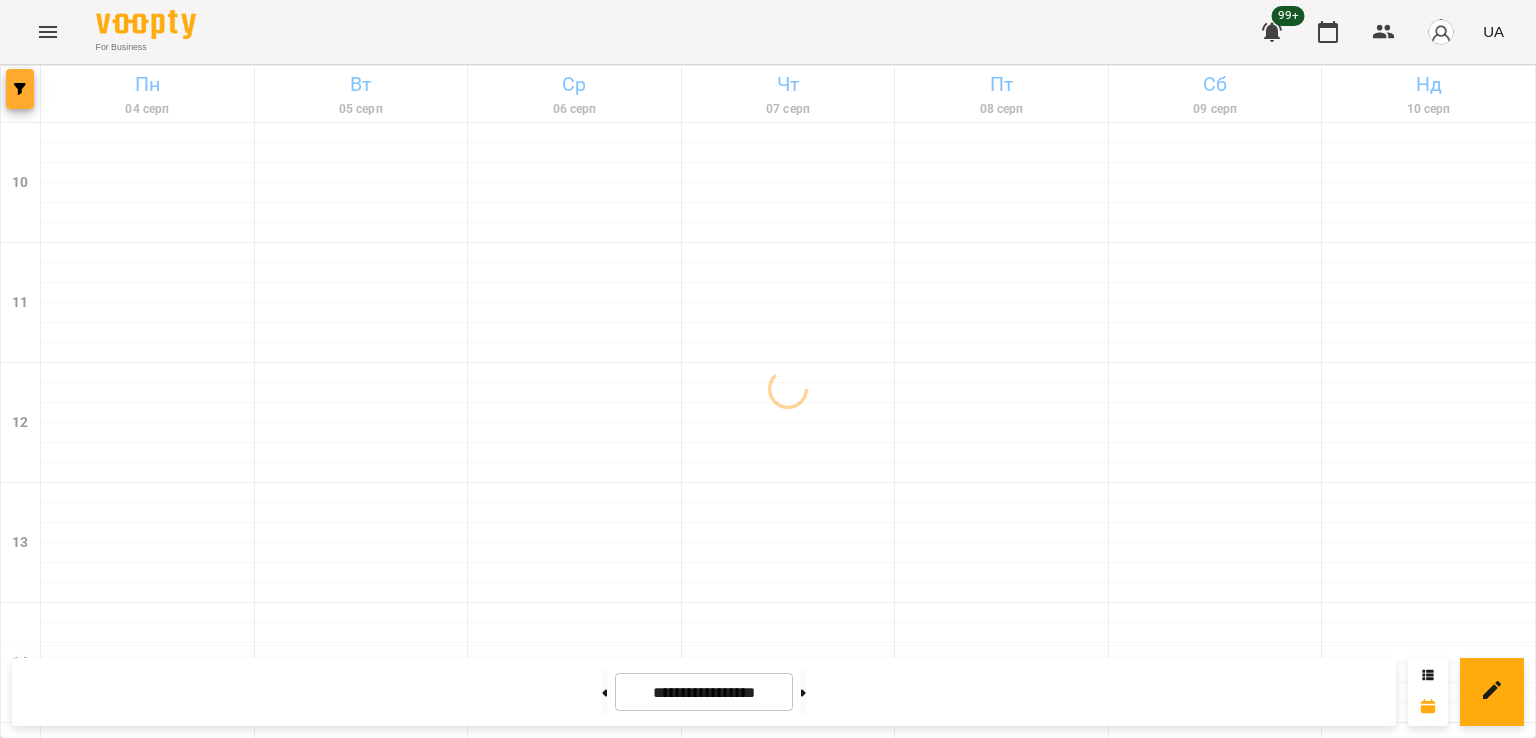 click 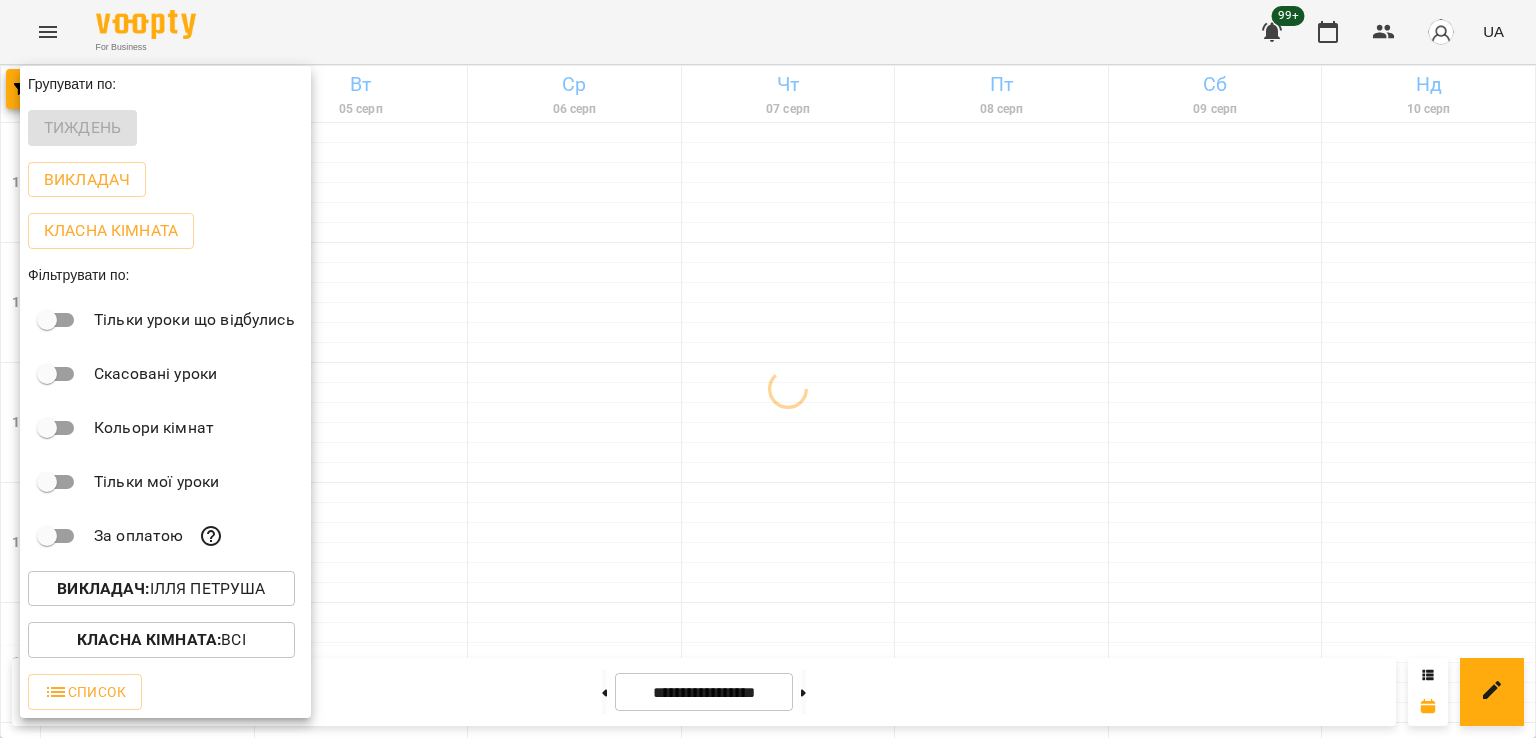 drag, startPoint x: 252, startPoint y: 610, endPoint x: 249, endPoint y: 599, distance: 11.401754 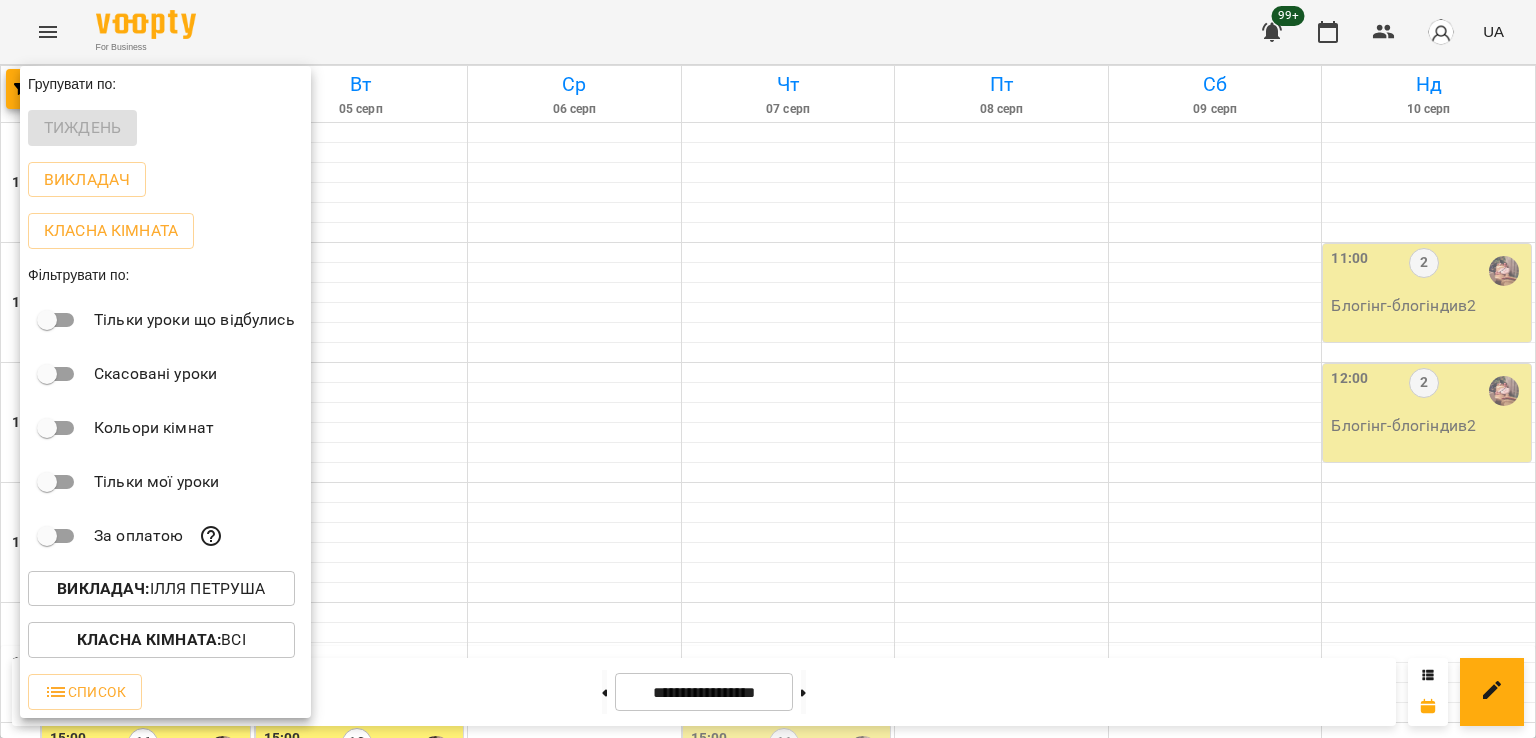 click on "Викладач :  Ілля Петруша" at bounding box center (161, 589) 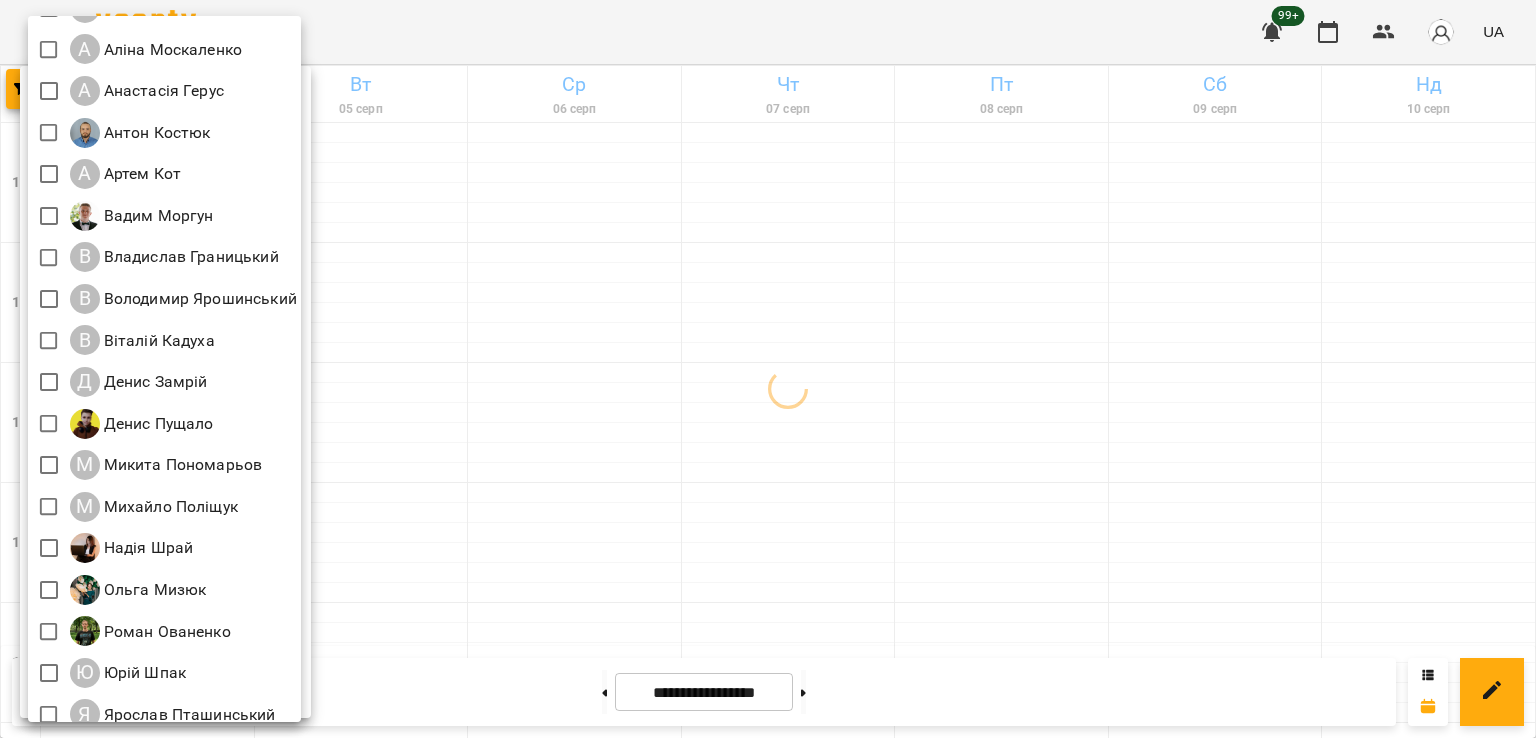 scroll, scrollTop: 129, scrollLeft: 0, axis: vertical 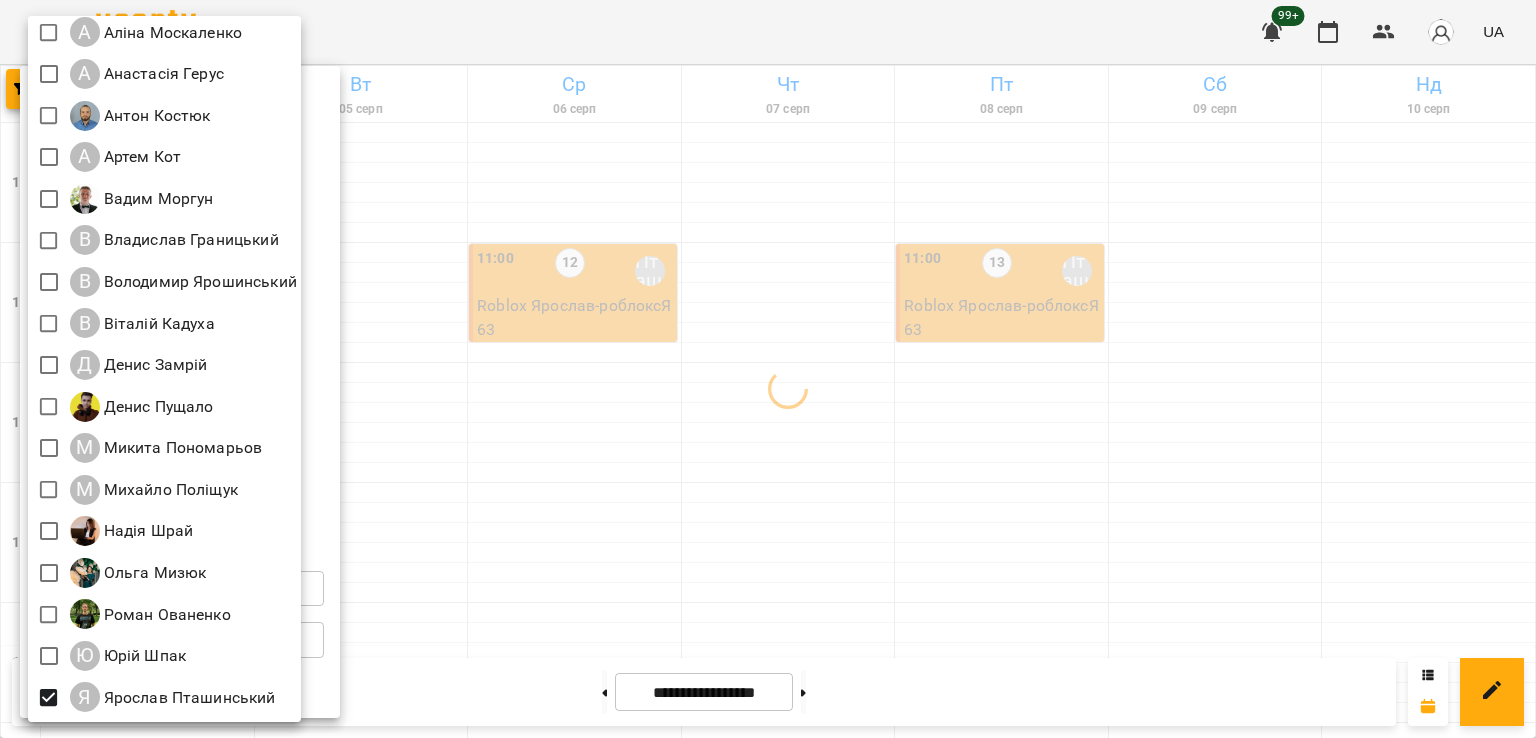 click at bounding box center (768, 369) 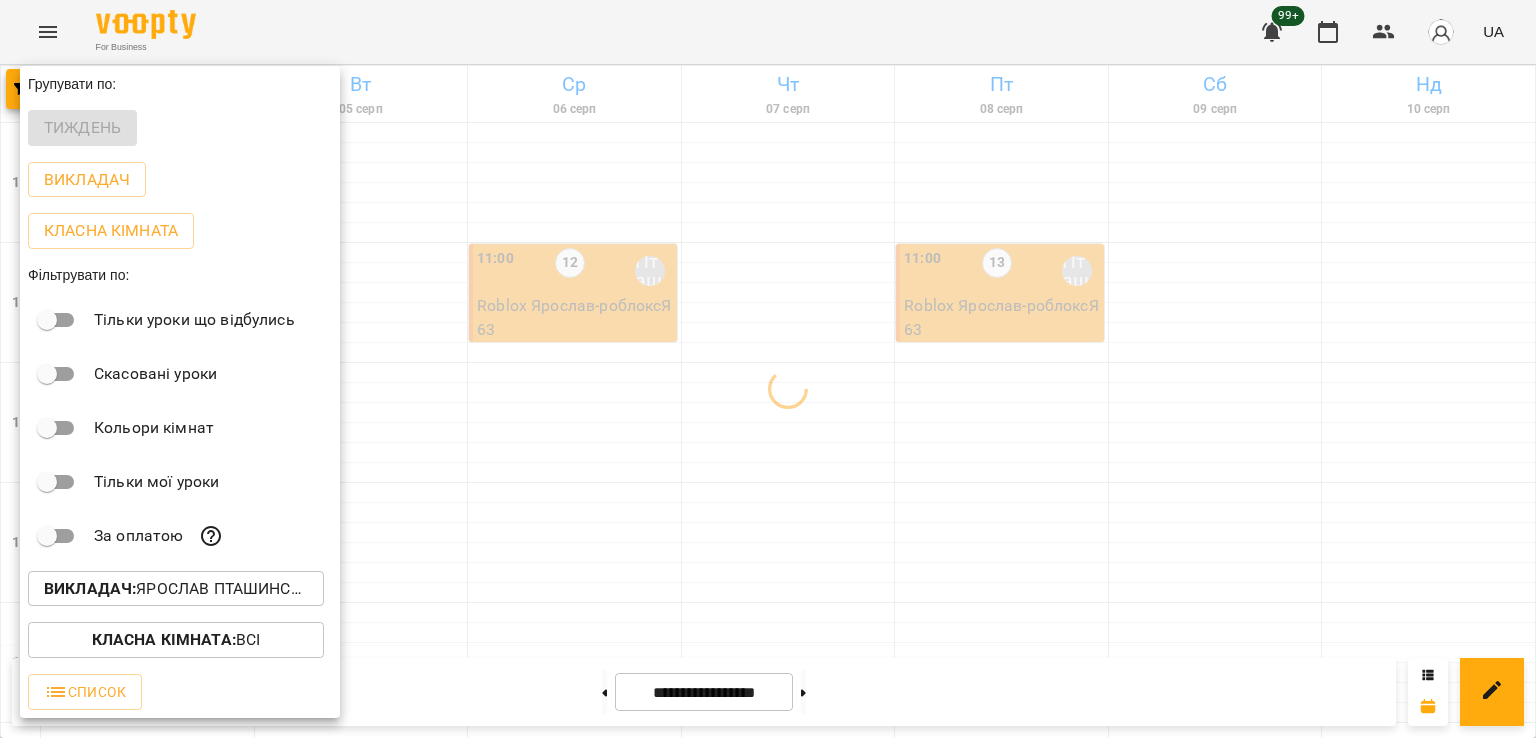 click at bounding box center [768, 369] 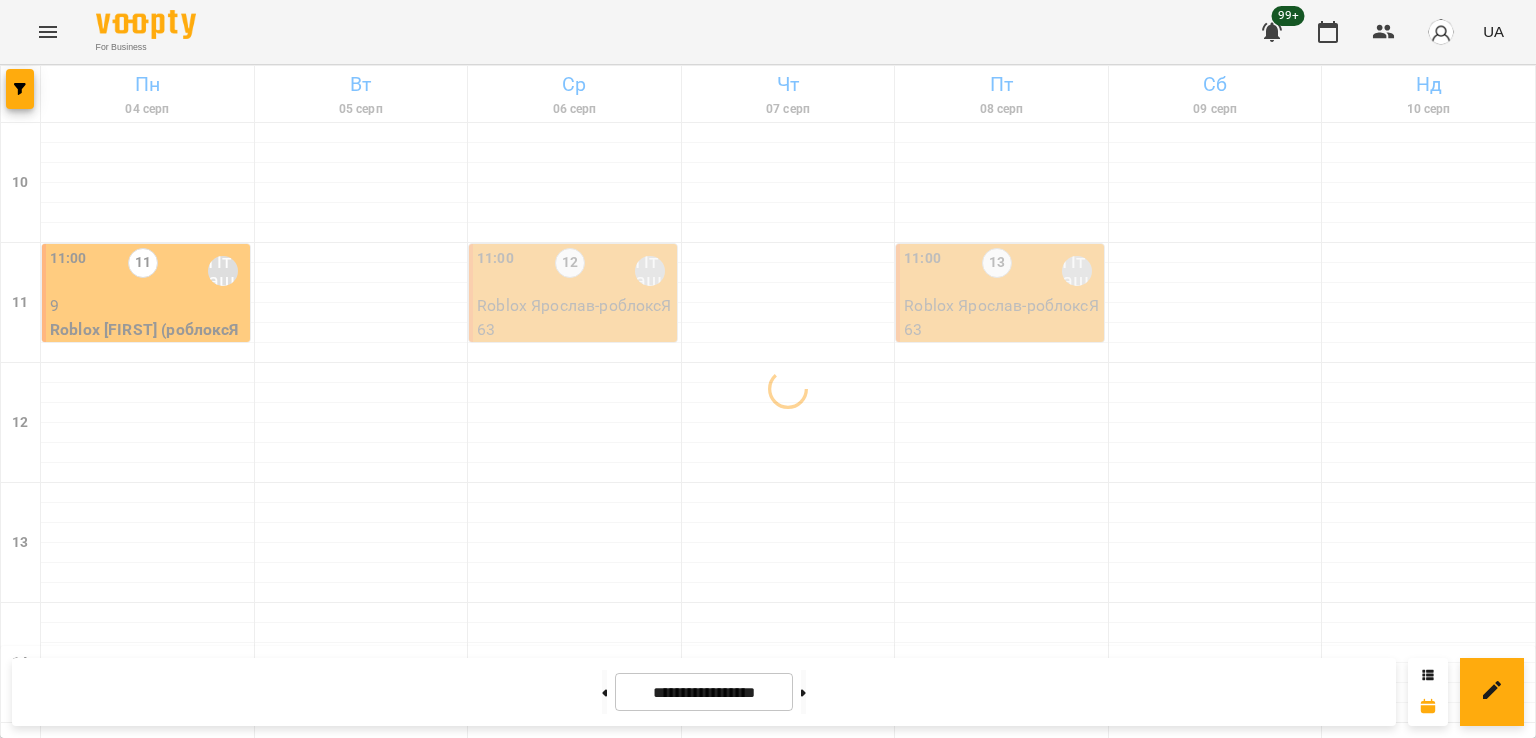 click on "Групувати по: Тждень Викладач Класна кімната Фільтрувати по: Тільки уроки що відбулись Скасовані уроки Кольори кімнат Тільки мої уроки За оплатою Викладач :  [FIRST] [LAST] Класна кімната :  Всі Список" at bounding box center [768, 369] 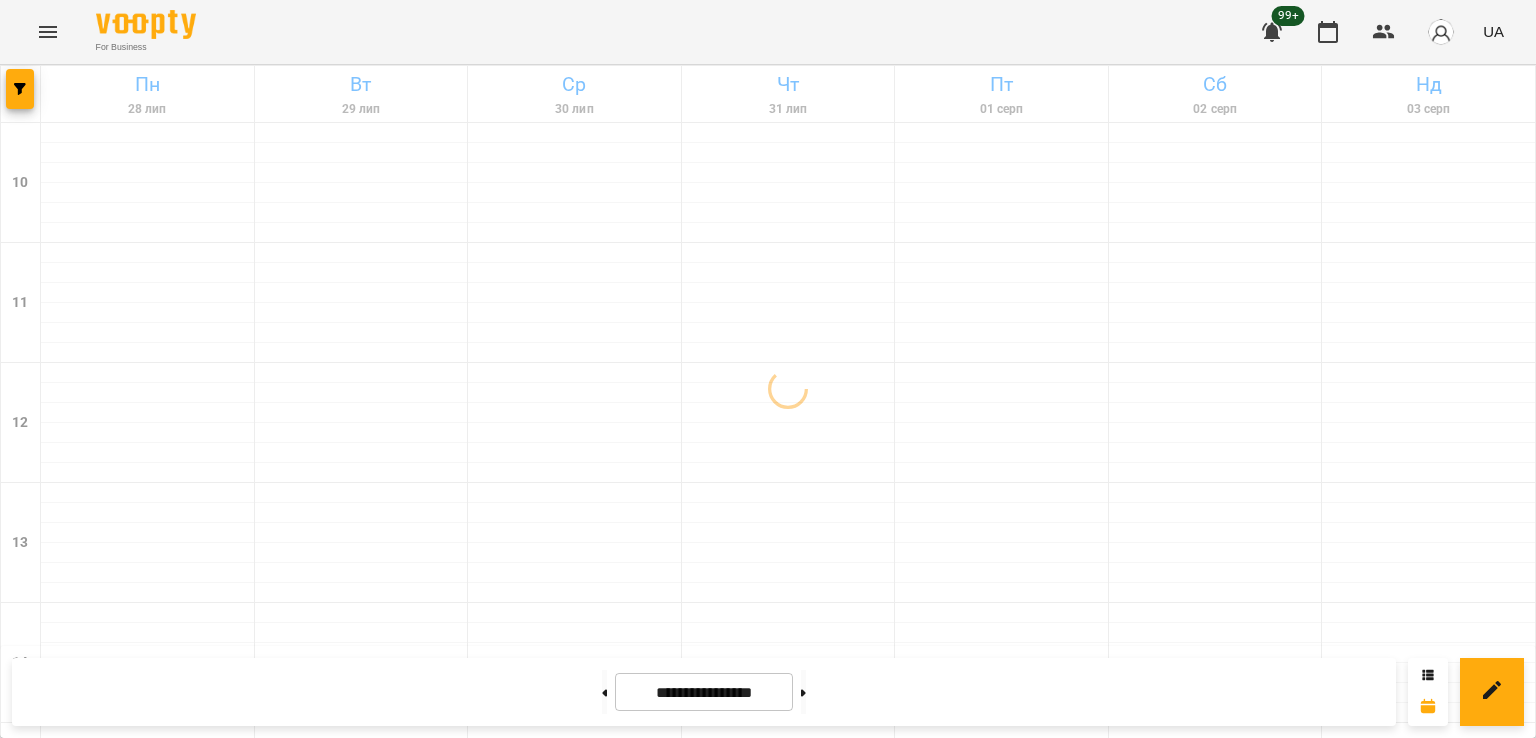 click 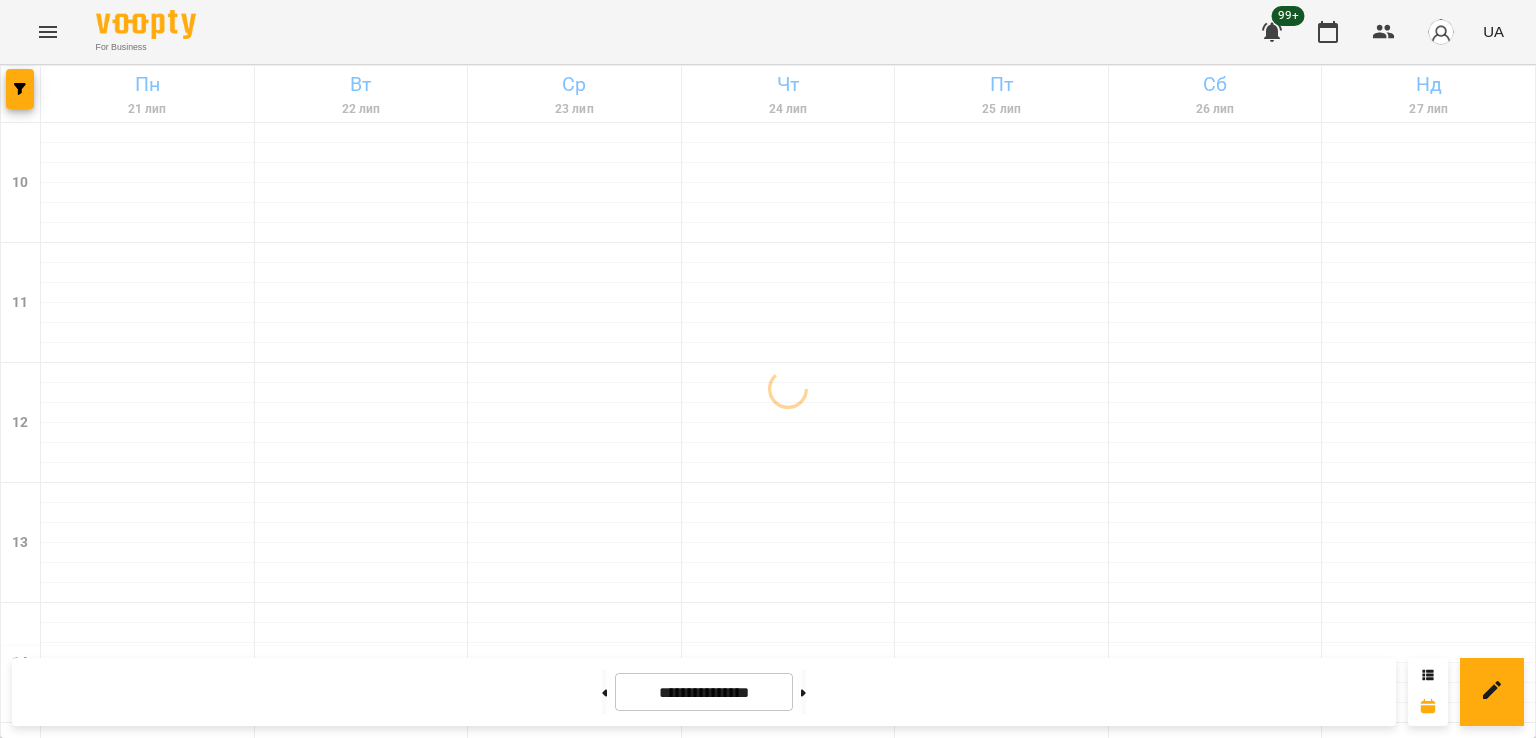 click 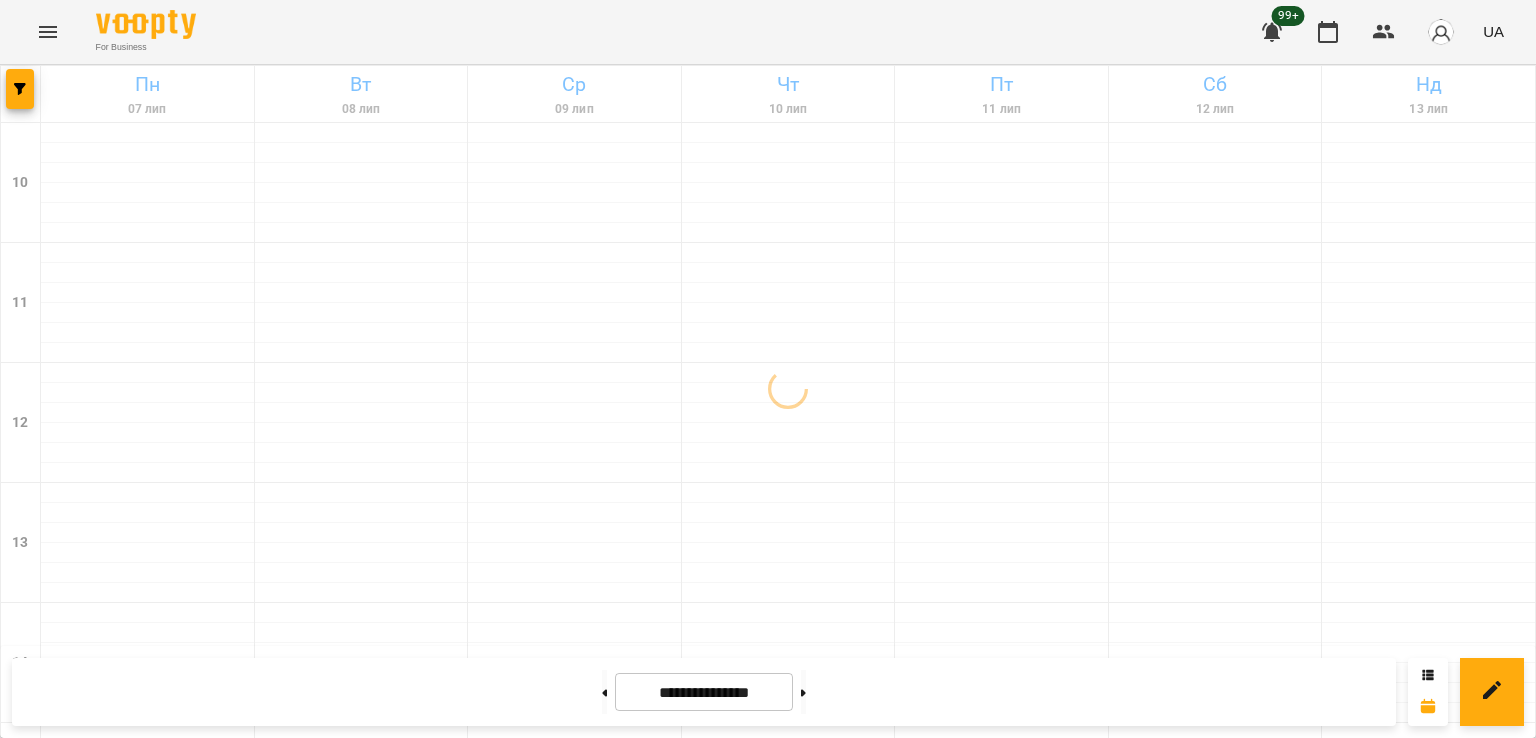 click 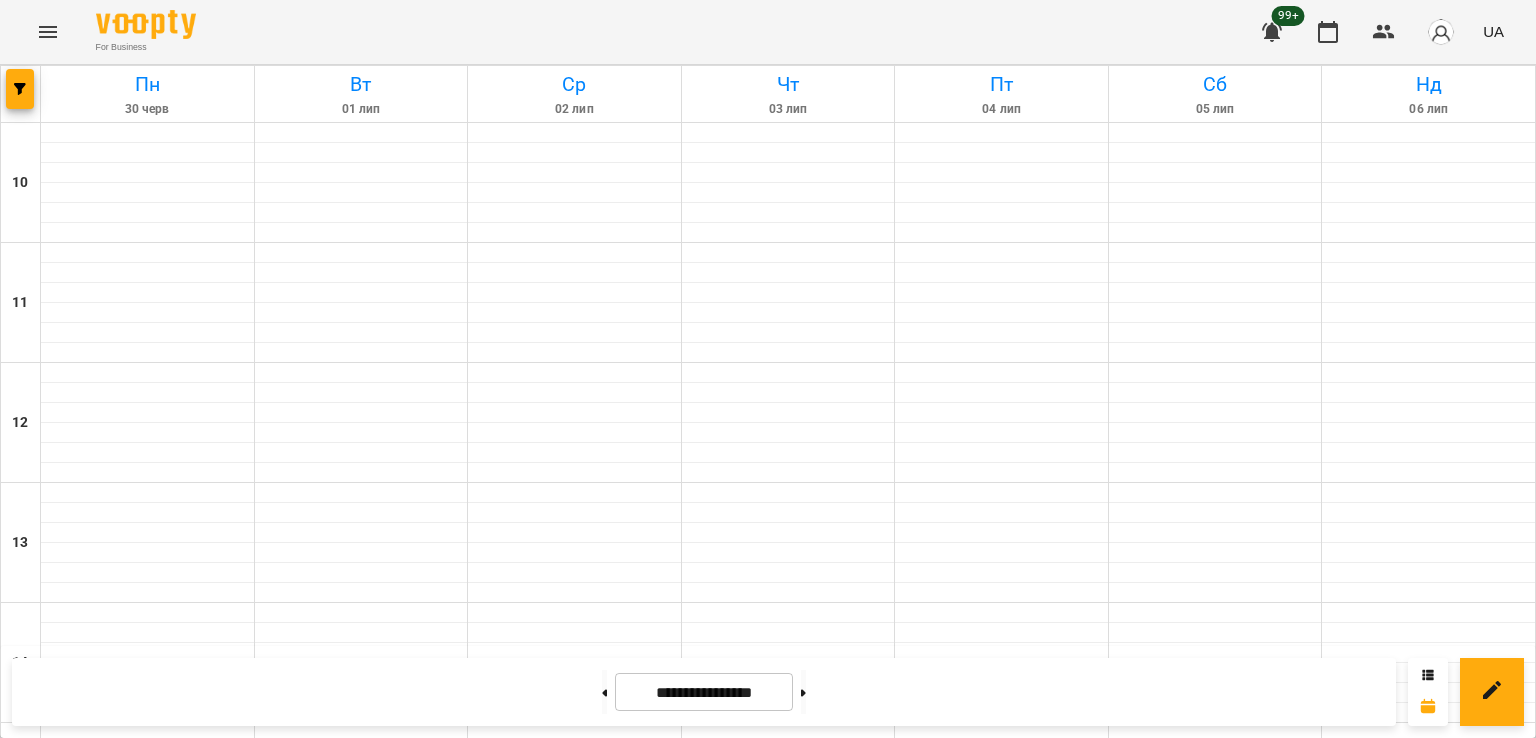 scroll, scrollTop: 900, scrollLeft: 0, axis: vertical 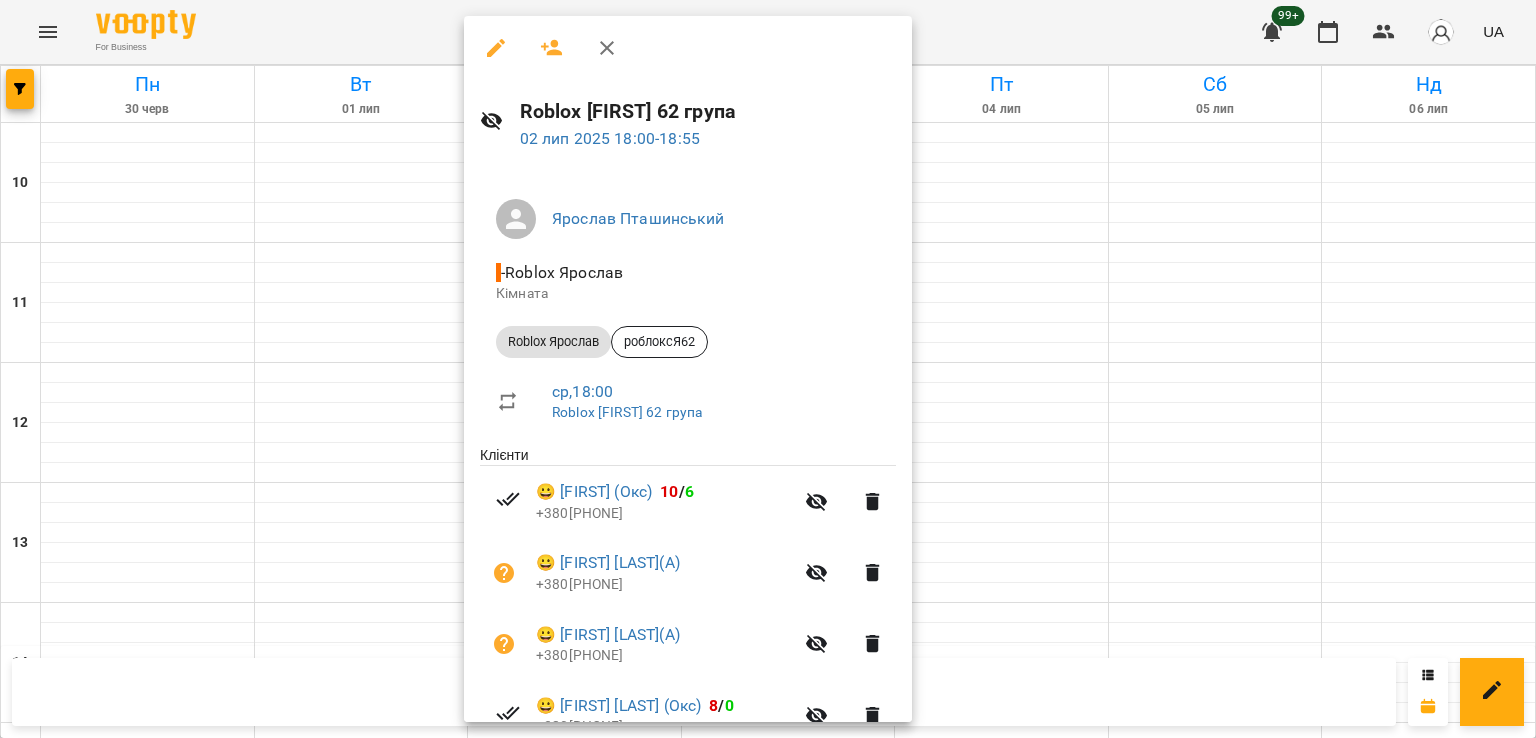 click at bounding box center (768, 369) 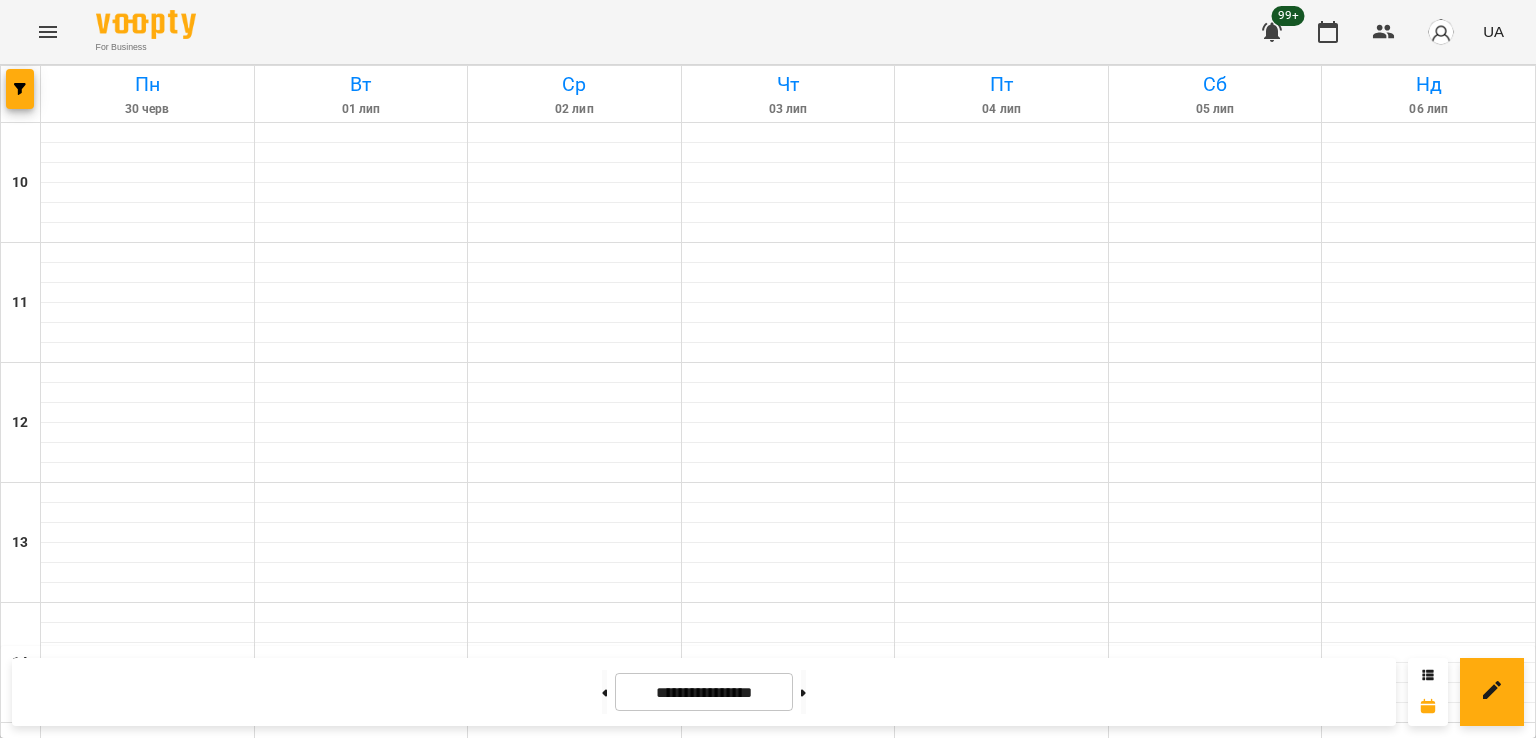 click on "5" at bounding box center [362, 1266] 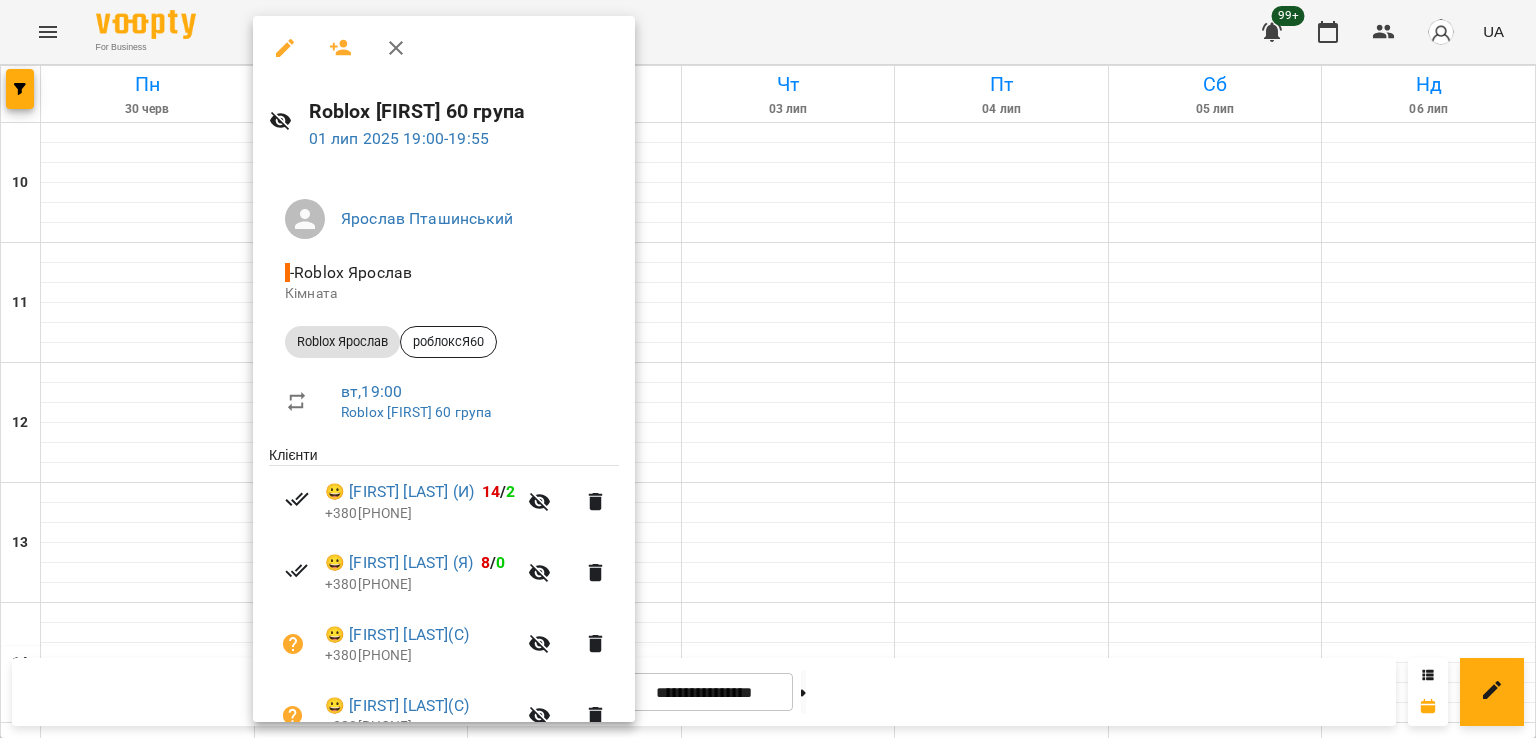 click at bounding box center [768, 369] 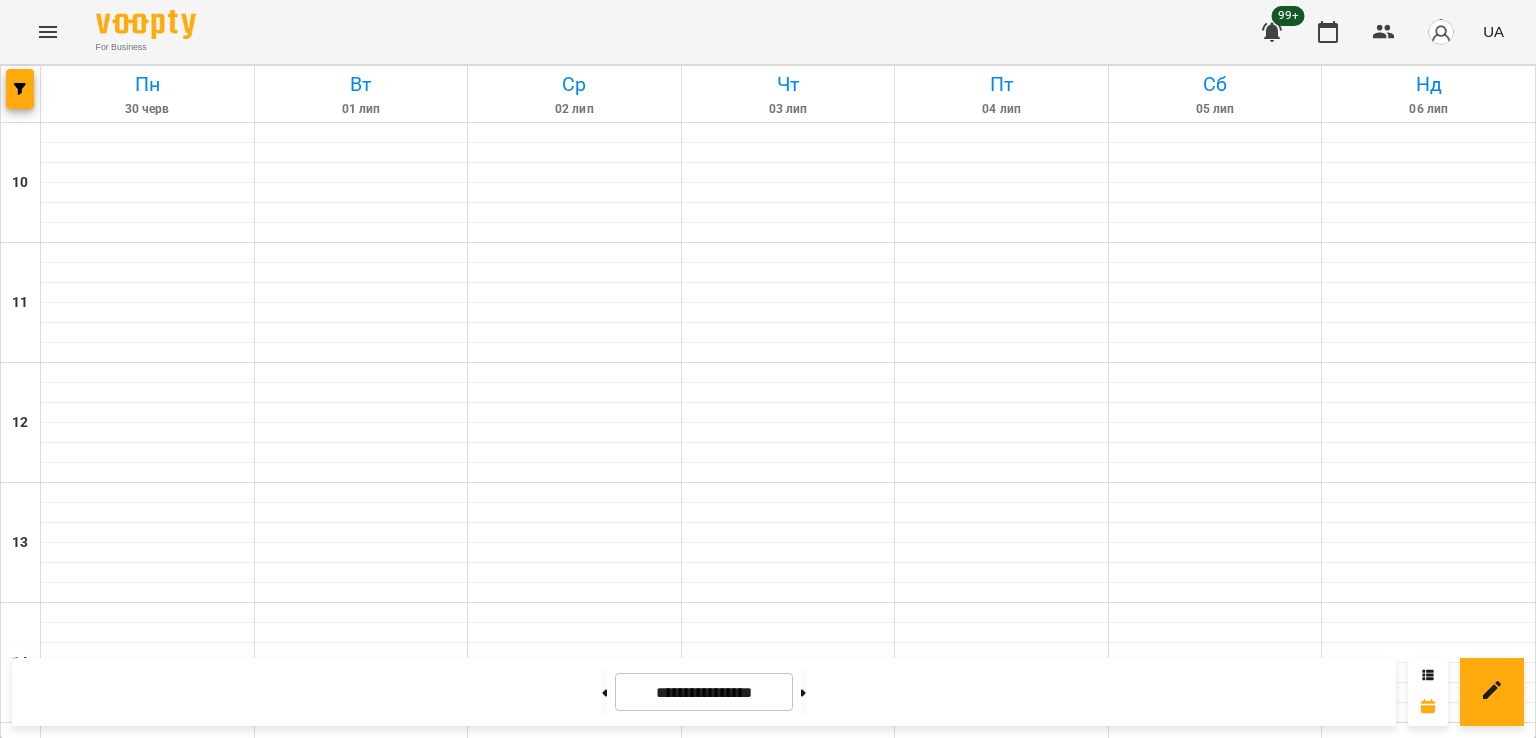 click on "11" at bounding box center (570, 1231) 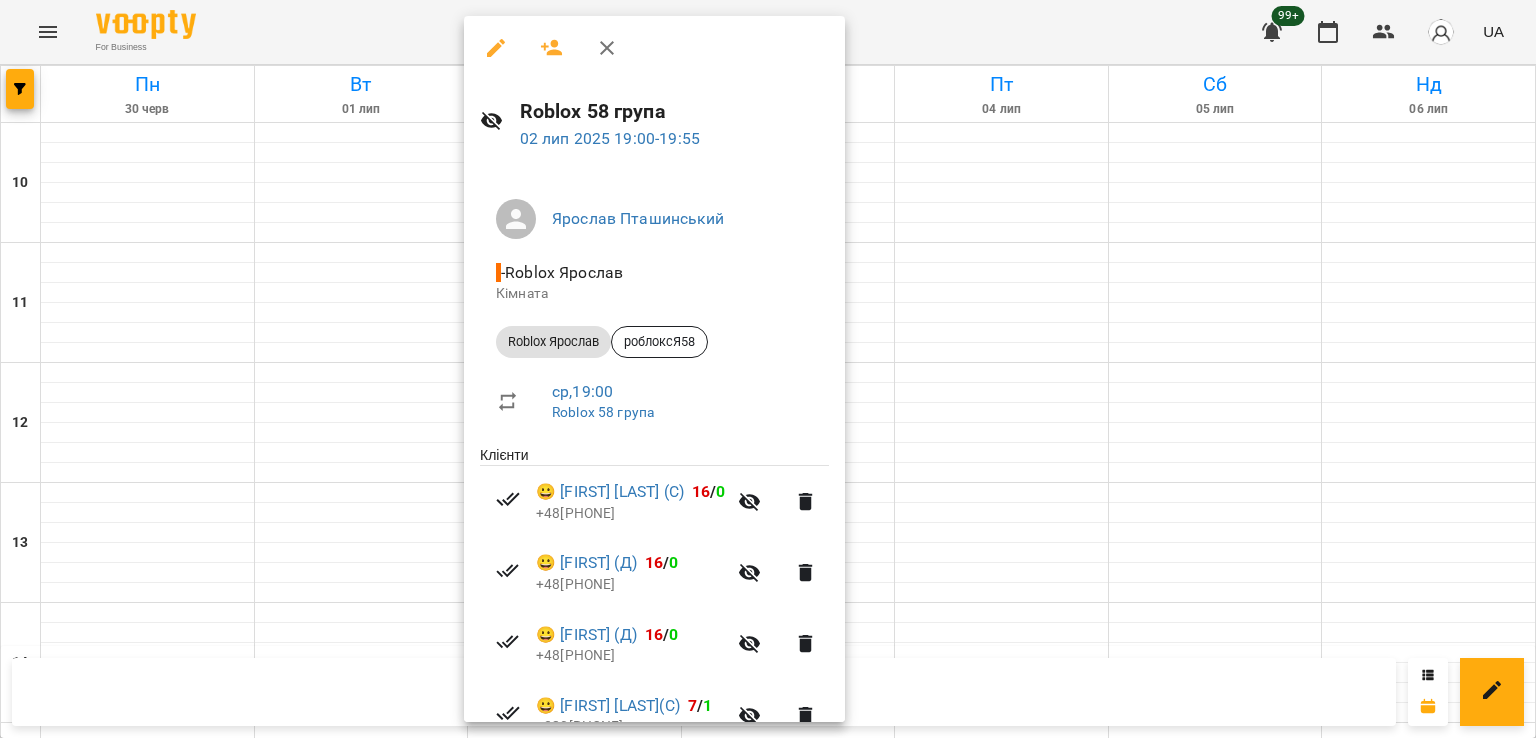click at bounding box center (768, 369) 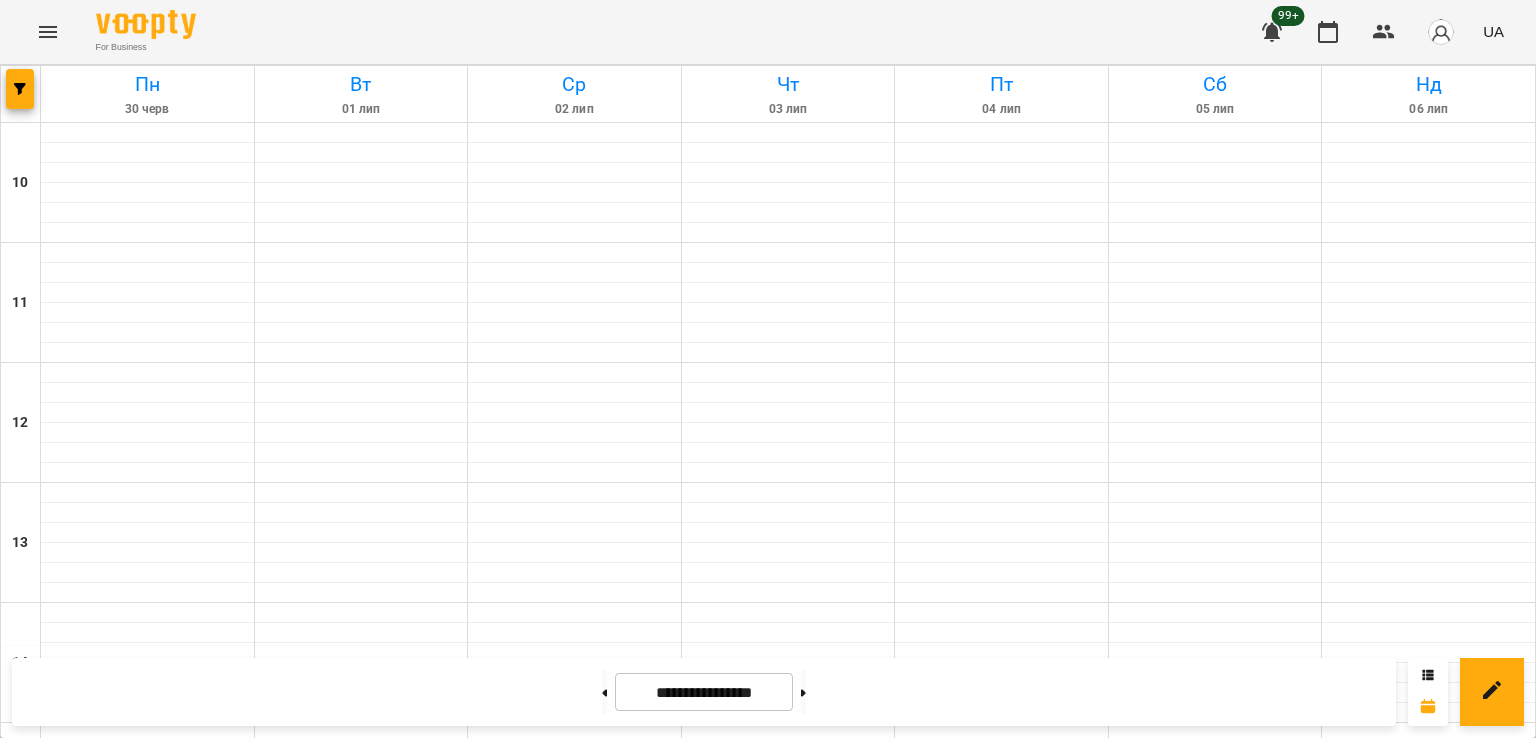 click on "8" at bounding box center (357, 1343) 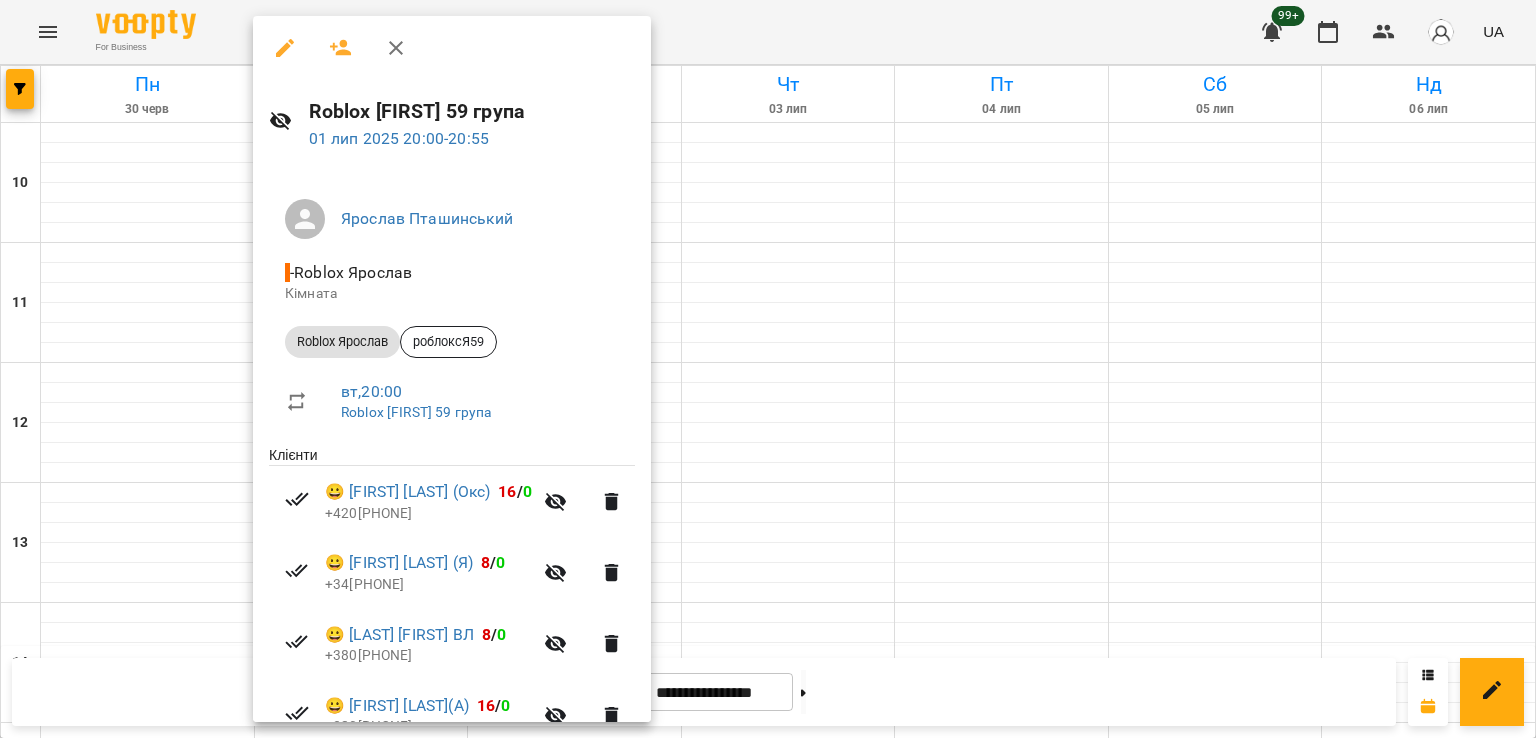 click on "Клієнти 😀   [FIRST] [LAST] (Окс) 16 / 0 +420[PHONE] 😀   [FIRST] [LAST] (Я) 8 / 0 +34[PHONE] 😀   [LAST] [FIRST] ВЛ 8 / 0 +380[PHONE] 😀   [FIRST] [LAST](А) 16 / 0 +380[PHONE] 😀   [FIRST] [LAST](А) 16 / 0 +35[PHONE] 😀   [FIRST] [LAST] (Я) 16 / 0 +380[PHONE] 😀   [FIRST] [LAST] (Окс) 16 / 0 +380[PHONE] 😀   [FIRST] [LAST](С) +380[PHONE] 😀   [FIRST] [LAST](С) +32[PHONE]" at bounding box center [452, 780] 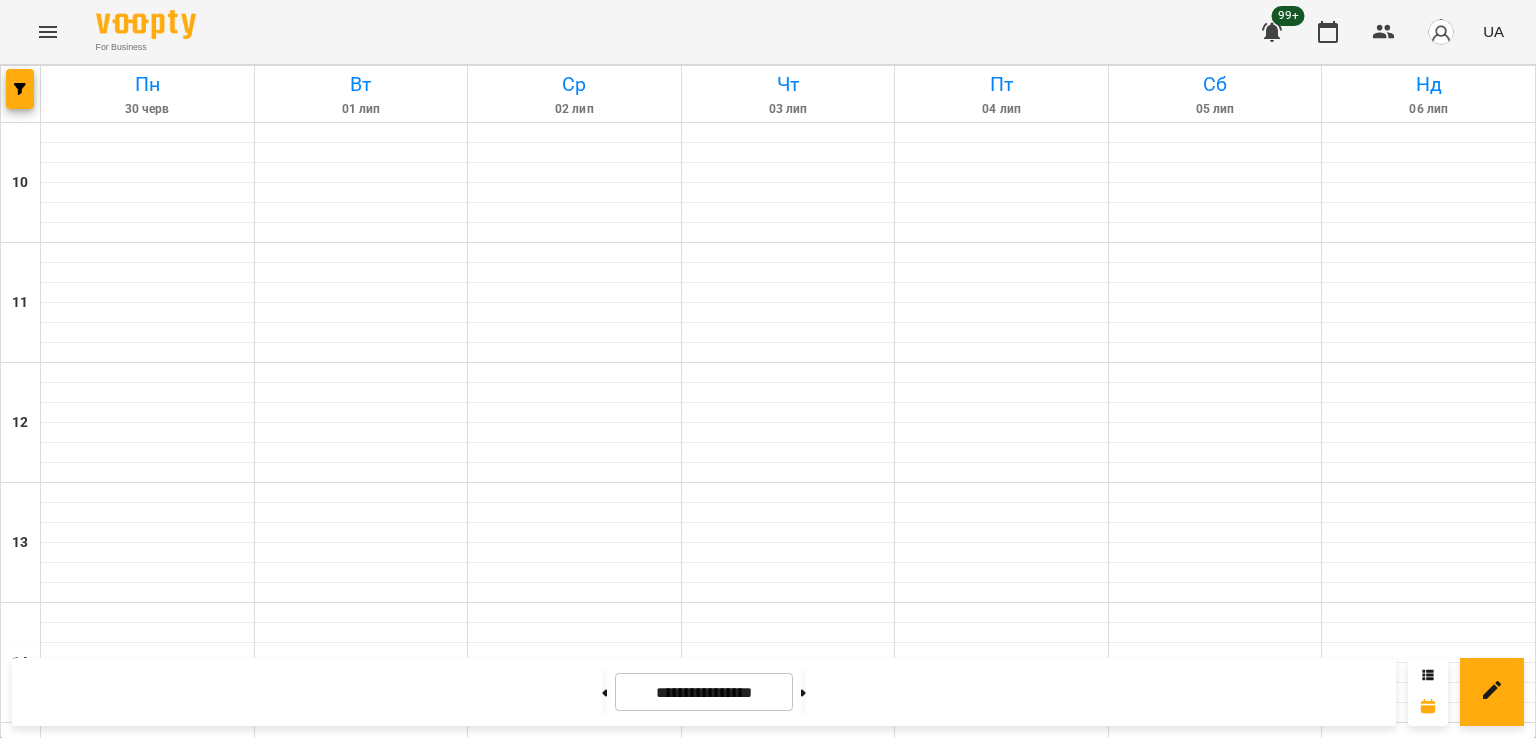 click on "5" at bounding box center [570, 1351] 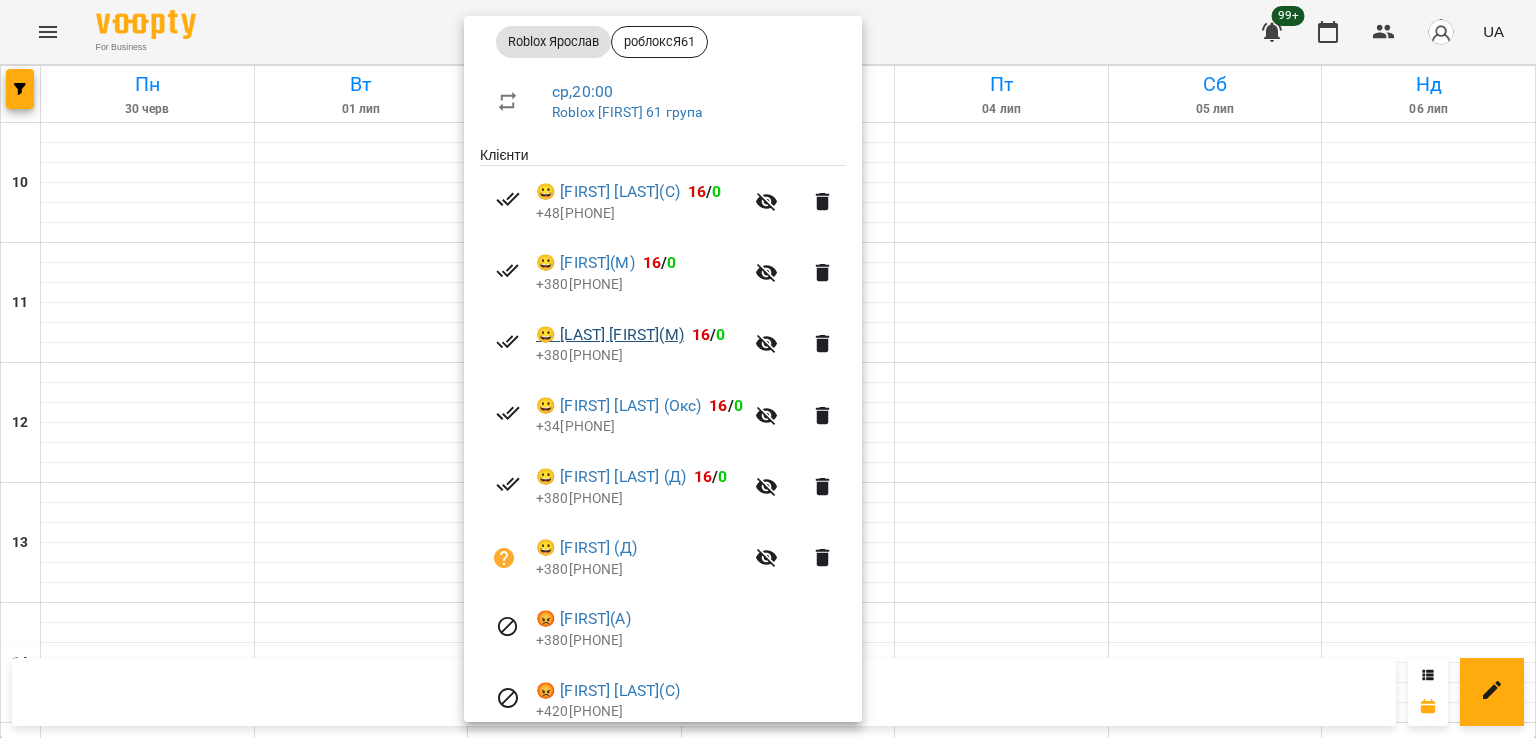 scroll, scrollTop: 384, scrollLeft: 0, axis: vertical 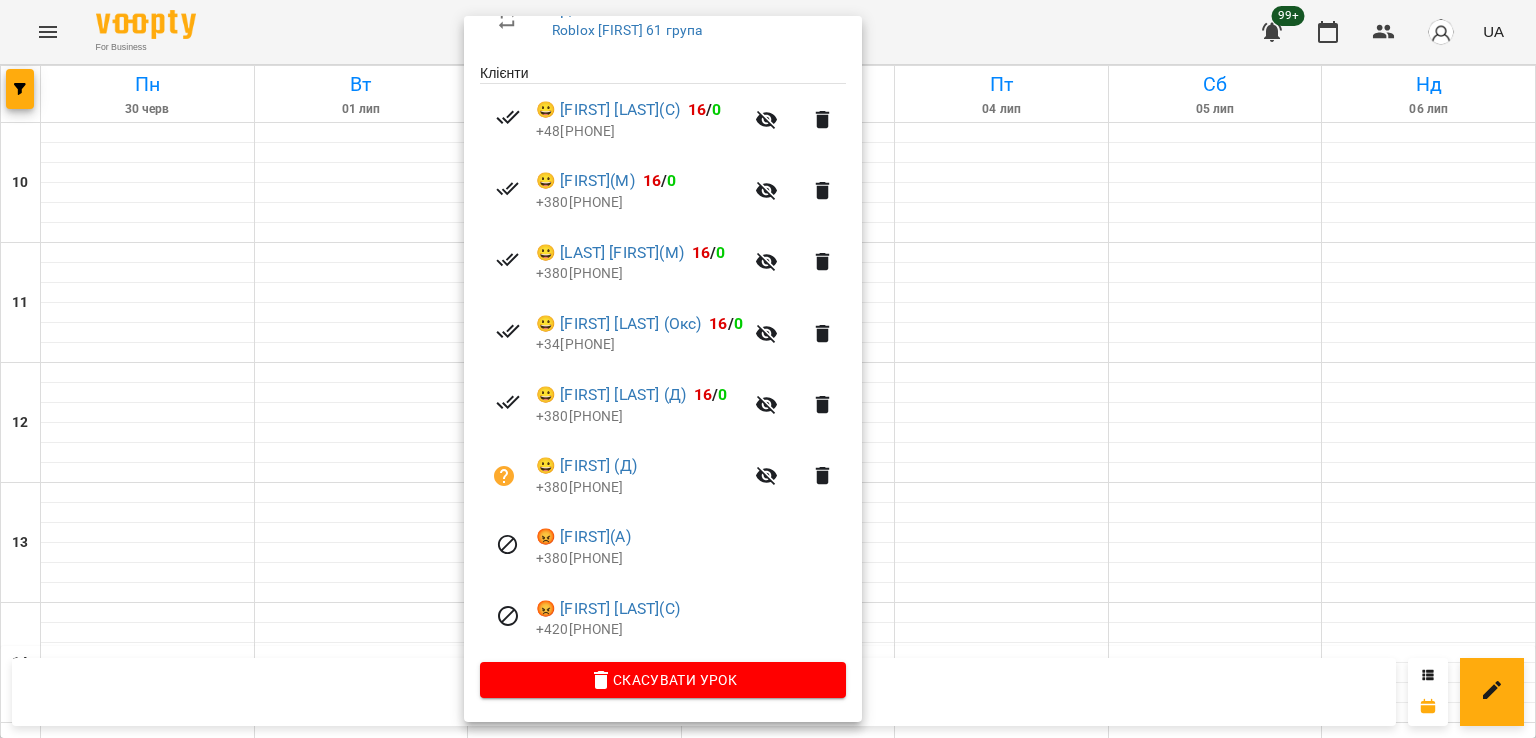 click on "+380[PHONE]" at bounding box center [639, 417] 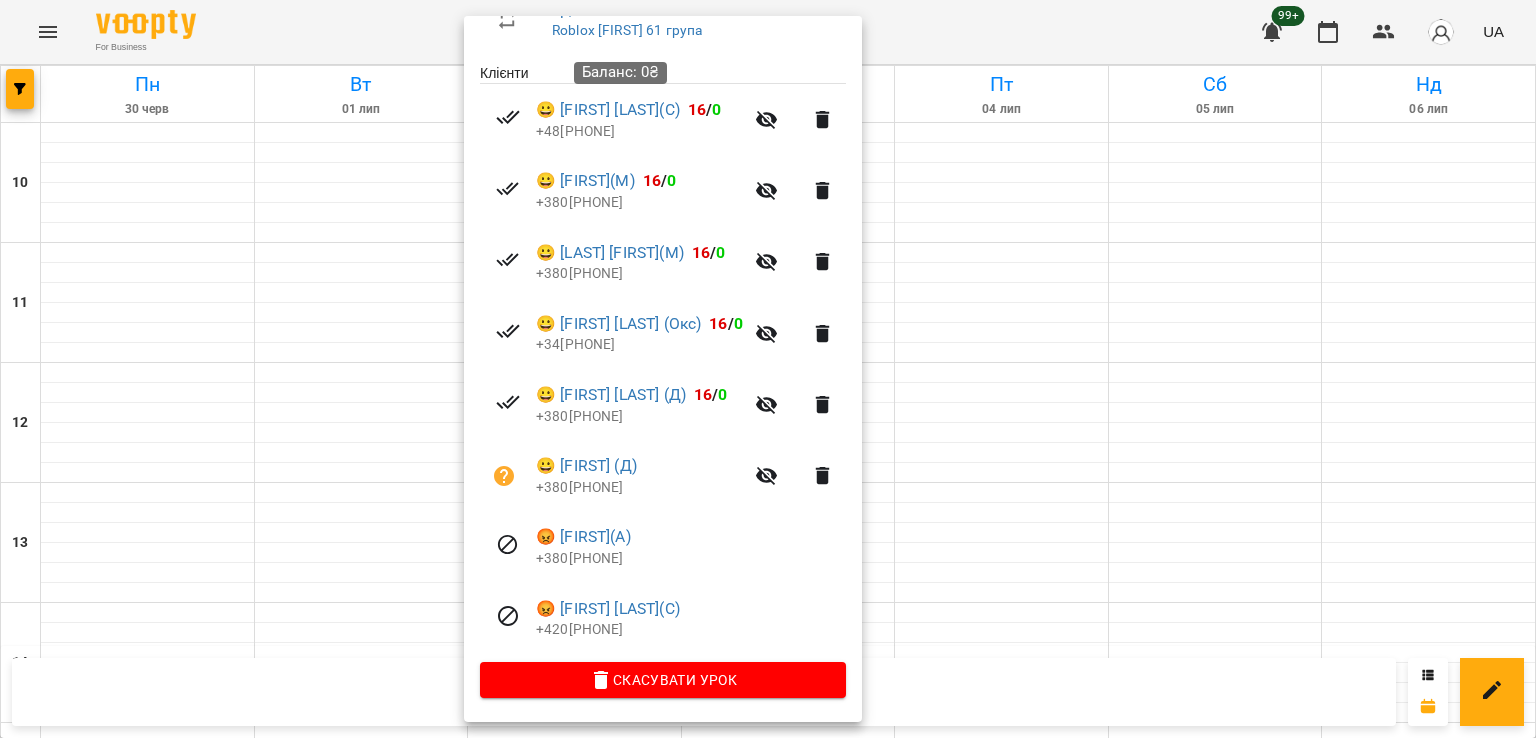 copy on "380[PHONE]" 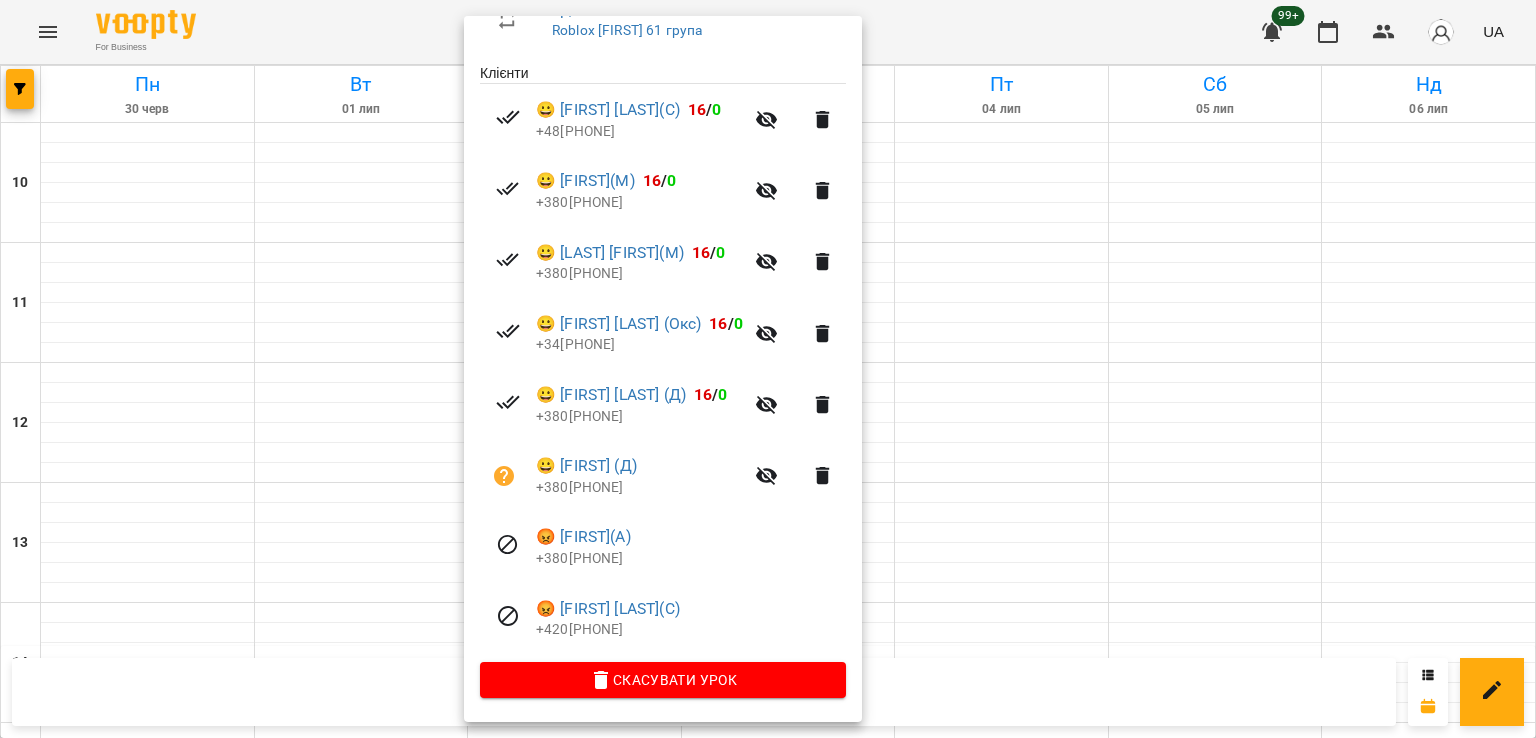 click on "+380[PHONE]" at bounding box center (639, 488) 